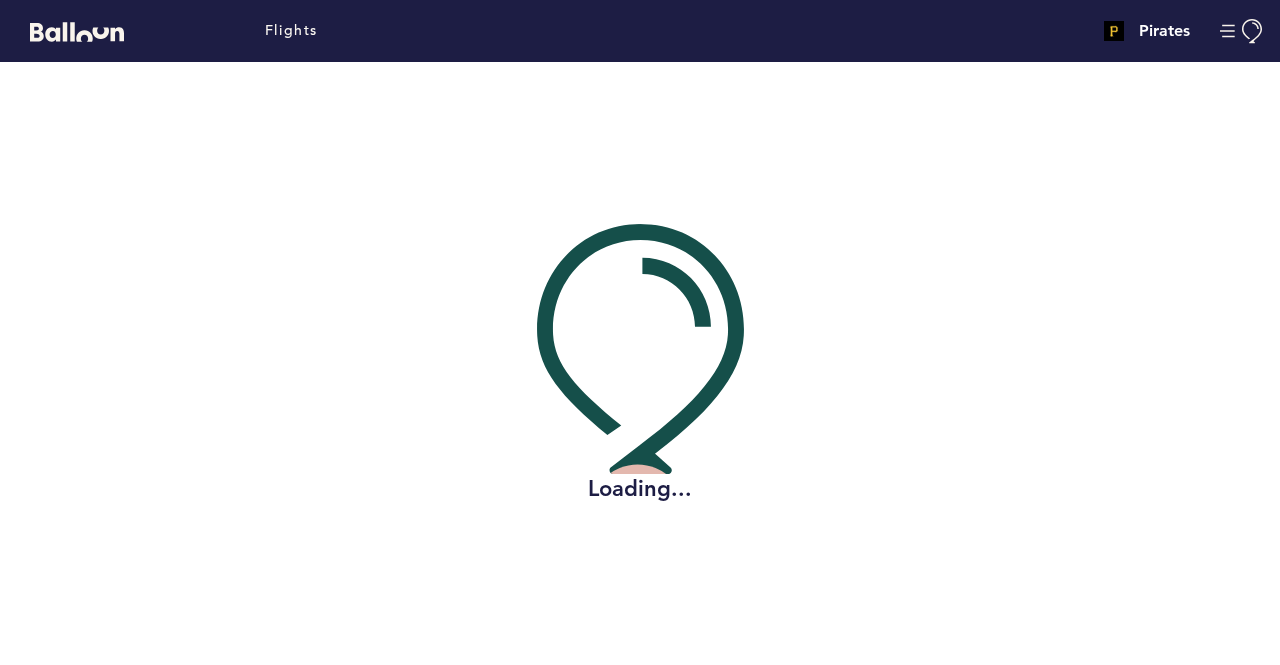 scroll, scrollTop: 0, scrollLeft: 0, axis: both 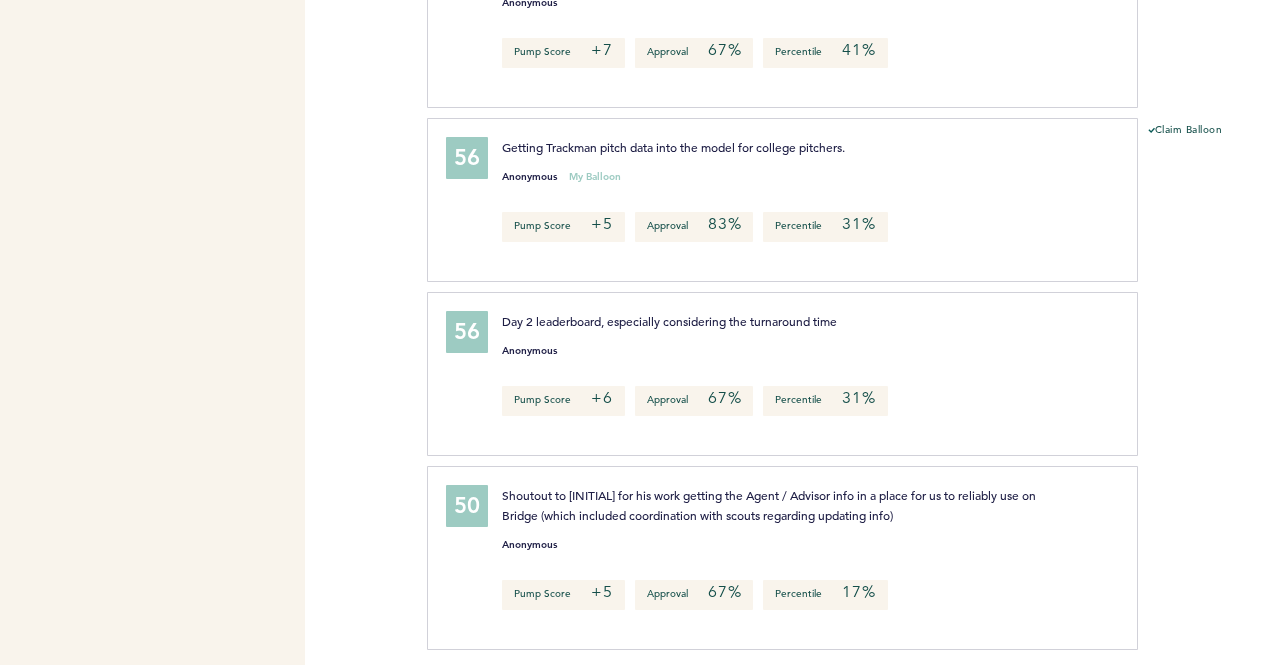 click on "Flight Acquisitions Team Draft Post-Mortem [FIRST] [LAST] Export CSV Print/Save PDF Shortlink https://blln.link/c/ImzMYz3 Copy Timing FLIGHT START Started [DATE], [YEAR] FLIGHT END Ended Fri. at 10:59pm Participation Participants 8 Stage 1 63% Stage 2 75% Overall 88%" at bounding box center [152, -1046] 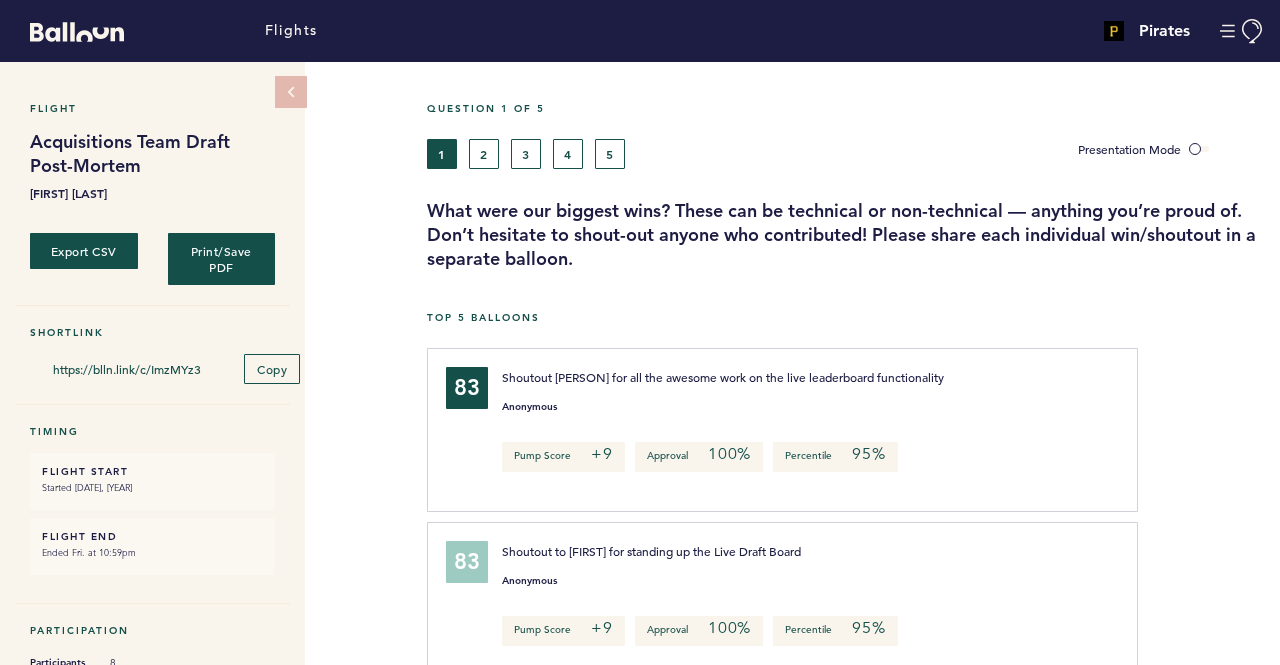 scroll, scrollTop: 0, scrollLeft: 0, axis: both 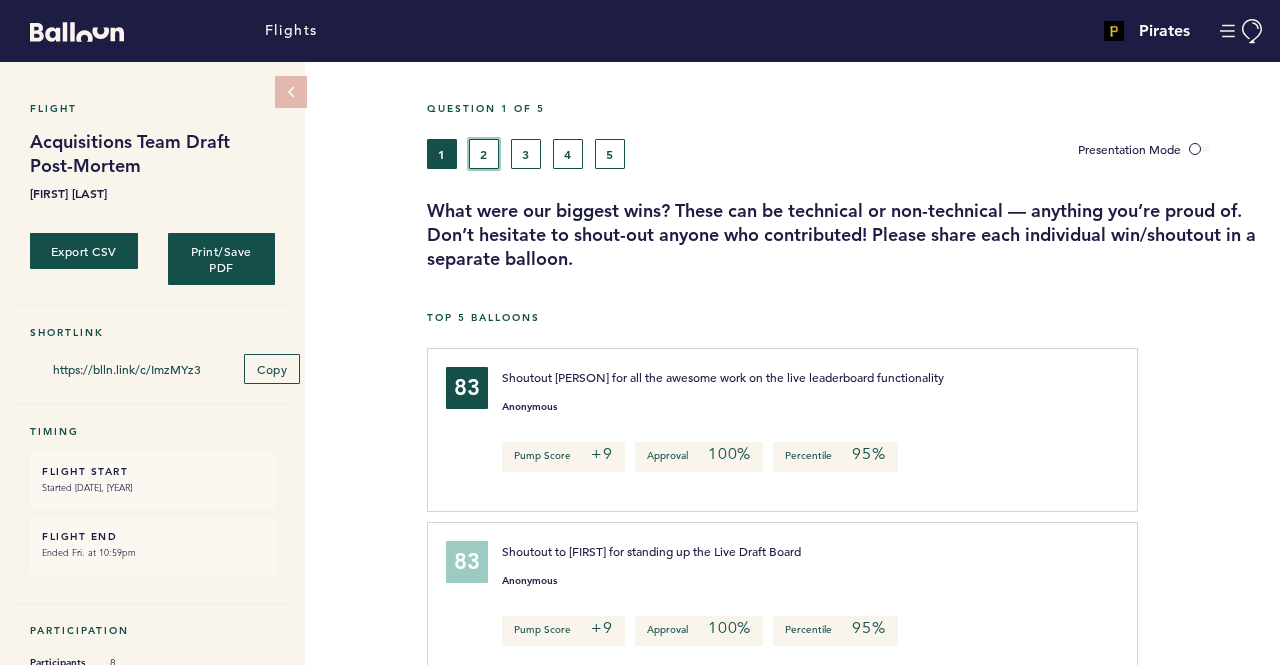click on "2" at bounding box center [484, 154] 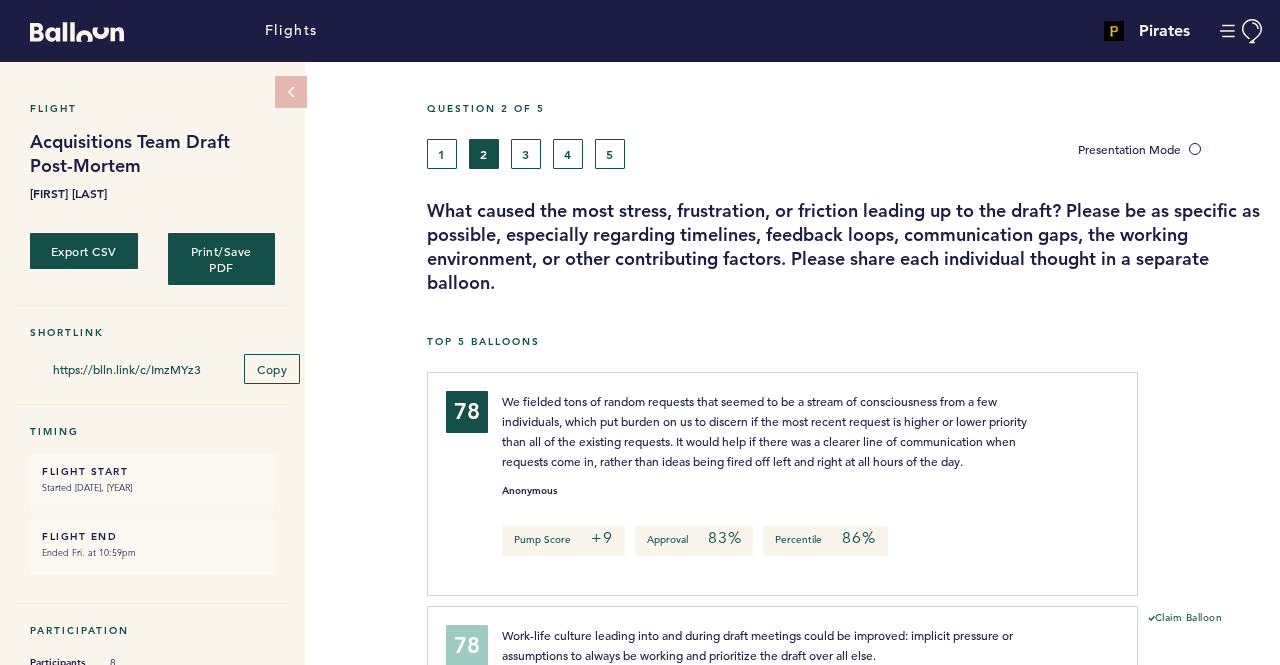 click on "1   2   3   4   5" at bounding box center (737, 154) 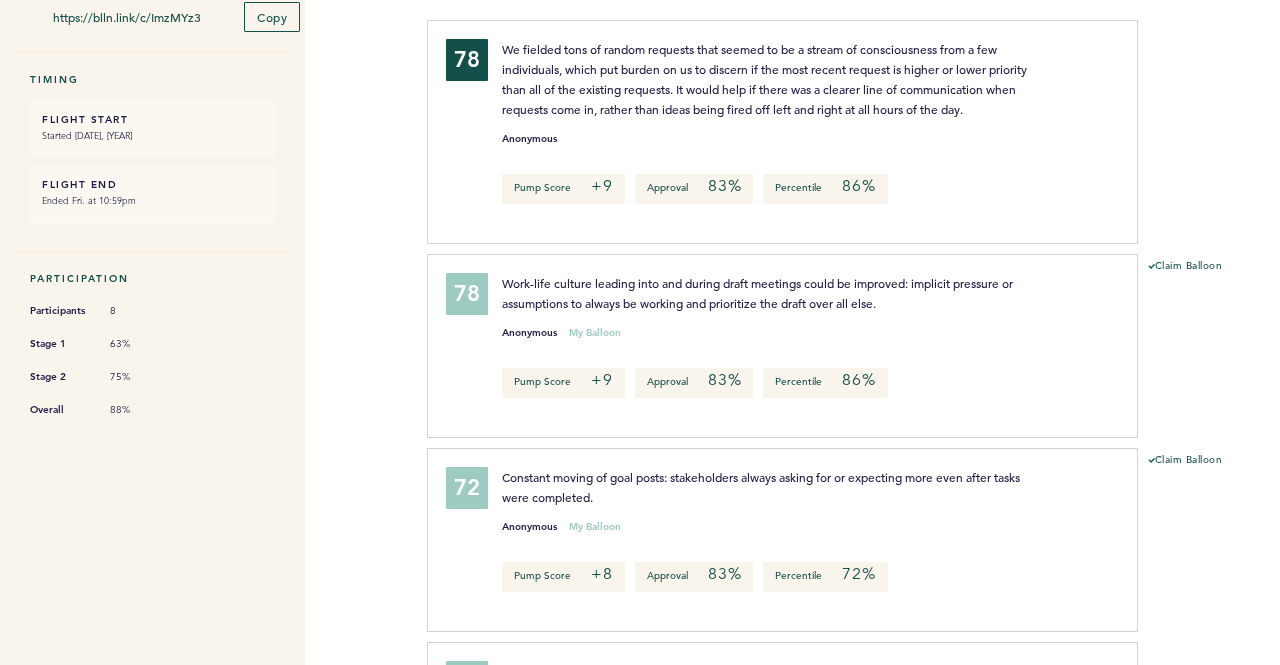 scroll, scrollTop: 0, scrollLeft: 0, axis: both 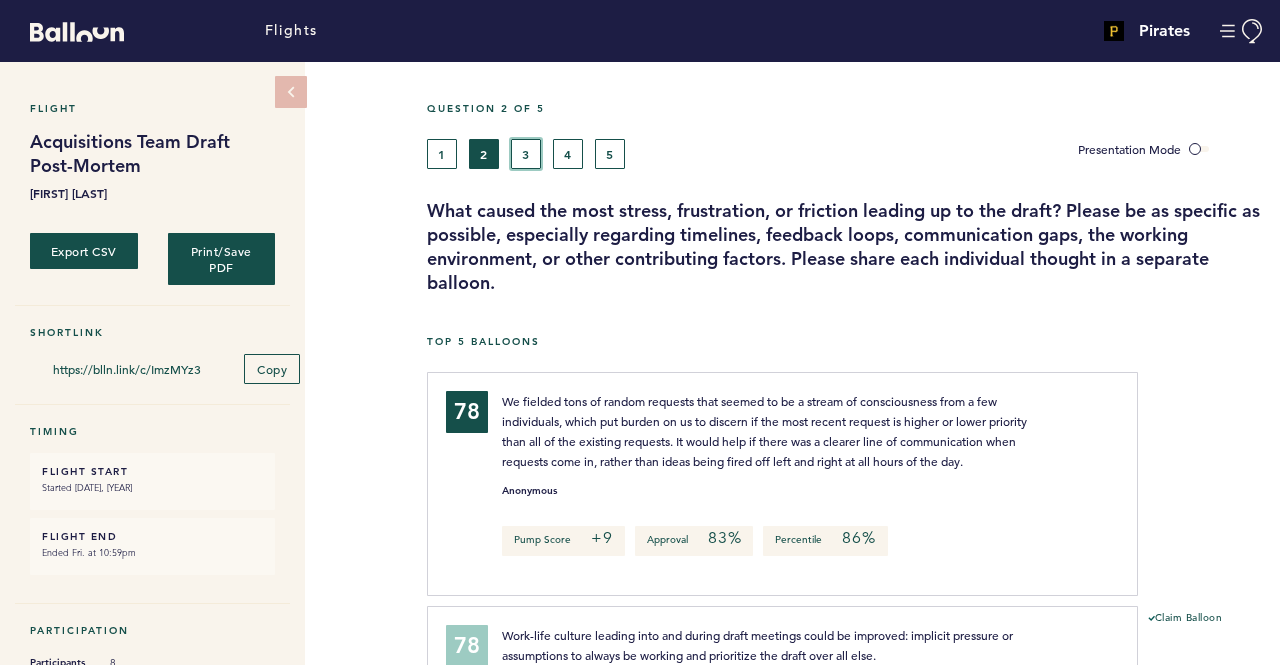 click on "3" at bounding box center (526, 154) 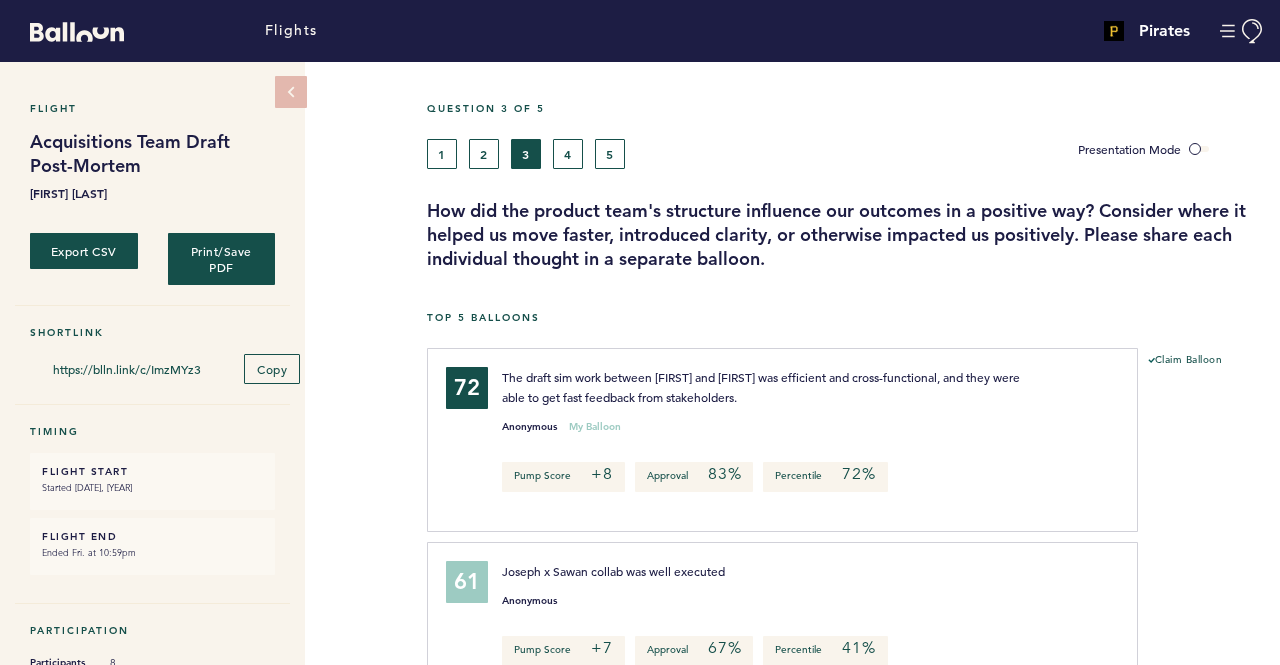 click on "Flight Acquisitions Team Draft Post-Mortem [FIRST] [LAST]  Export CSV   Print/Save PDF  Shortlink https://blln.link/c/ImzMYz3  Copy  Timing FLIGHT START  Started [DATE], [YEAR]  FLIGHT END  Ended Fri. at 10:59pm  Participation Participants 8 Stage 1 63% Stage 2 75% Overall 88%  Question 3 of 5   1   2   3   4   5   Presentation Mode  How did the product team's structure influence our outcomes in a positive way? Consider where it helped us move faster, introduced clarity, or otherwise impacted us positively. Please share each individual thought in a separate balloon. Top 5 Balloons  72  The draft sim work between [FIRST] and [FIRST] was efficient and cross-functional, and they were able to get fast feedback from stakeholders.  Anonymous  My Balloon   Pump Score  +8  Approval  83%  Percentile  72%  clear   submit   Claim Balloon   61  [FIRST] x [FIRST] collab was well executed Anonymous  Pump Score  +7  Approval  67%  Percentile  41%  clear   submit   56  Anonymous  Pump Score  +6  Approval  67%  Percentile  31%  clear" at bounding box center (640, 363) 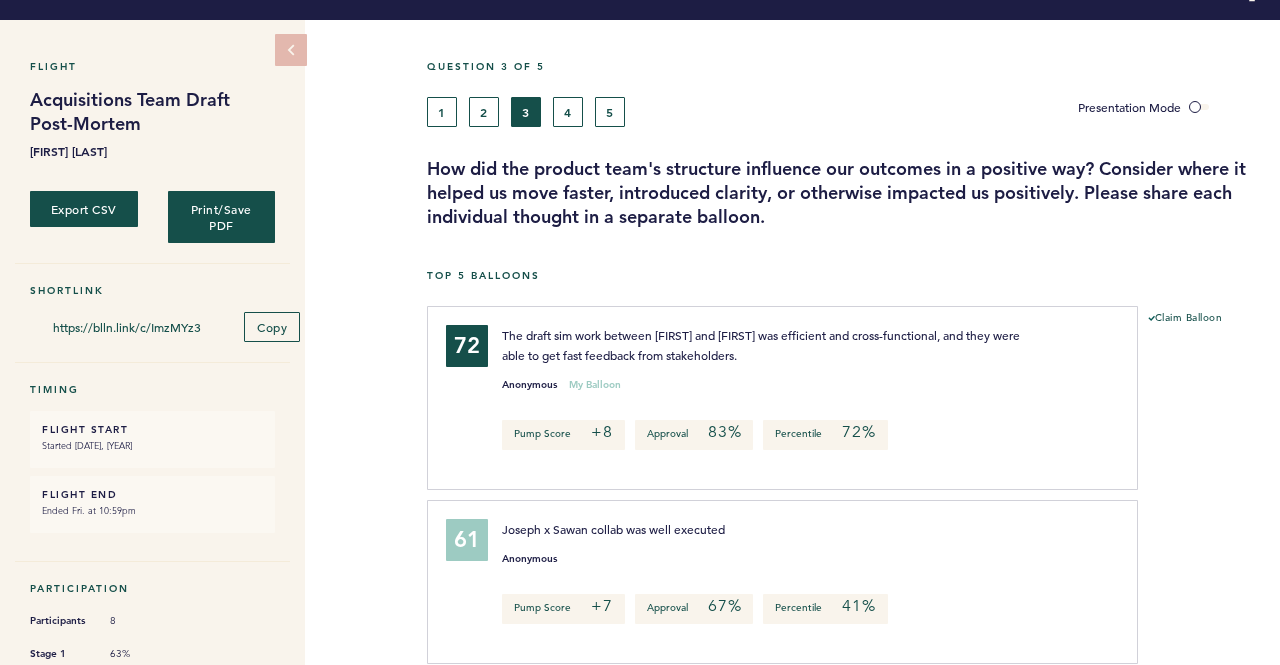 scroll, scrollTop: 0, scrollLeft: 0, axis: both 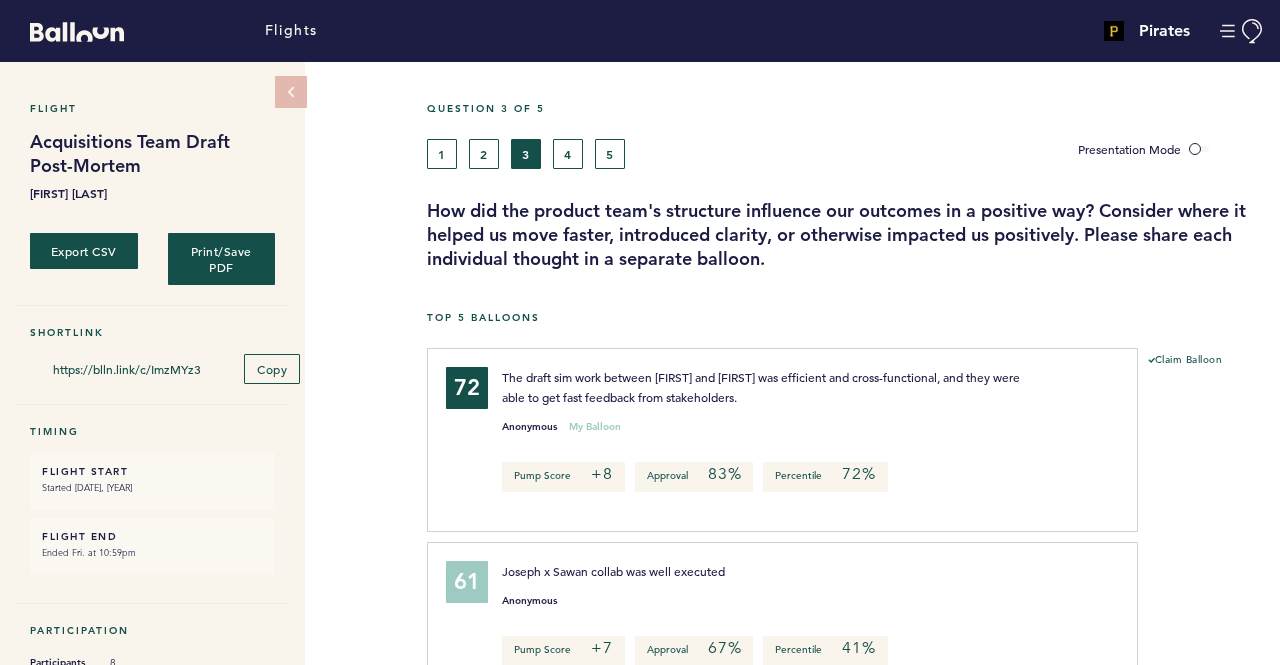 click on "1   2   3   4   5" at bounding box center (737, 154) 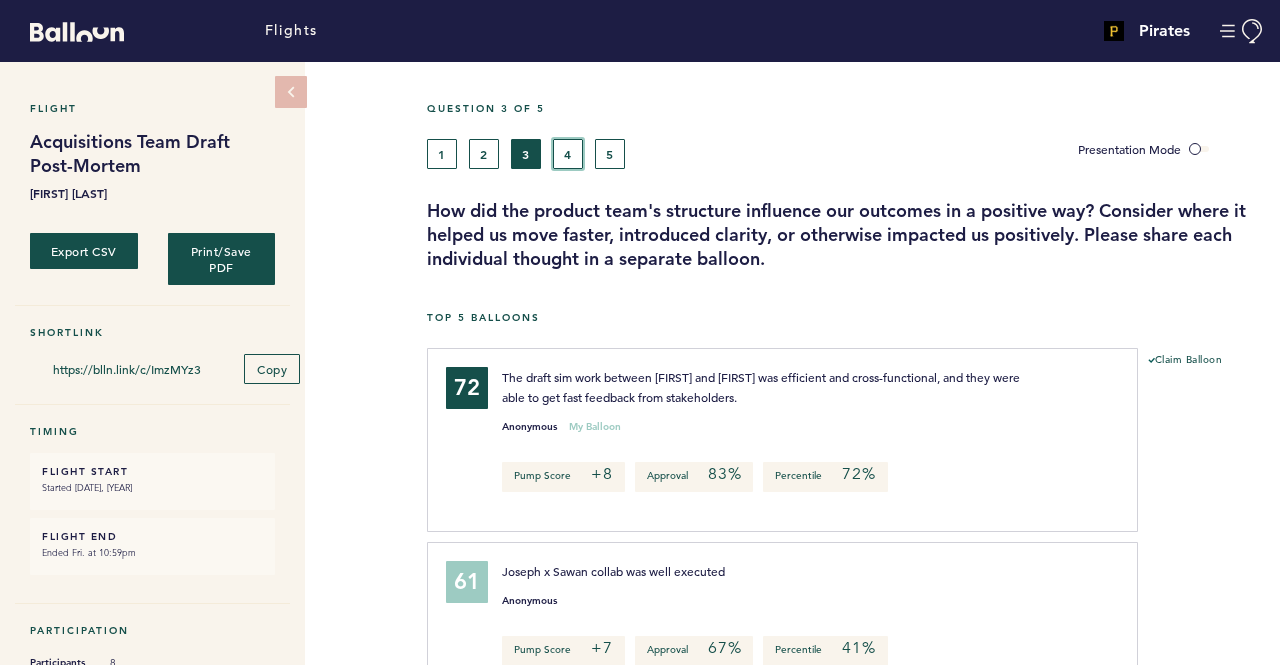click on "4" at bounding box center (568, 154) 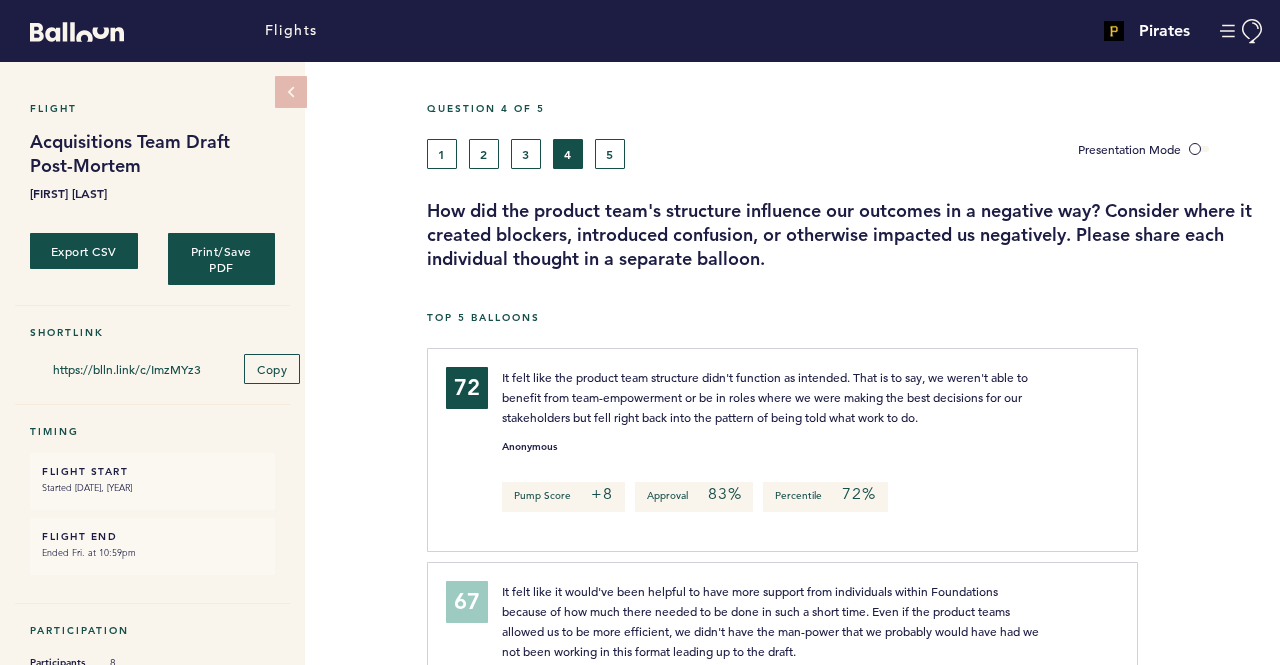 click on "Question 4 of 5 1 2 3 4 5 Presentation Mode How did the product team's structure influence our outcomes in a negative way? Consider where it created blockers, introduced confusion, or otherwise impacted us negatively. Please share each individual thought in a separate balloon. Top 5 Balloons 72 It felt like the product team structure didn't function as intended. That is to say, we weren't able to benefit from team-empowerment or be in roles where we were making the best decisions for our stakeholders but fell right back into the pattern of being told what work to do. Anonymous Pump Score +8 Approval 83% Percentile 72% clear submit 67 It felt like it would've been helpful to have more support from individuals within Foundations because of how much there needed to be done in such a short time. Even if the product teams allowed us to be more efficient, we didn't have the man-power that we probably would have had we not been working in this format leading up to the draft. Anonymous +7" at bounding box center [853, 740] 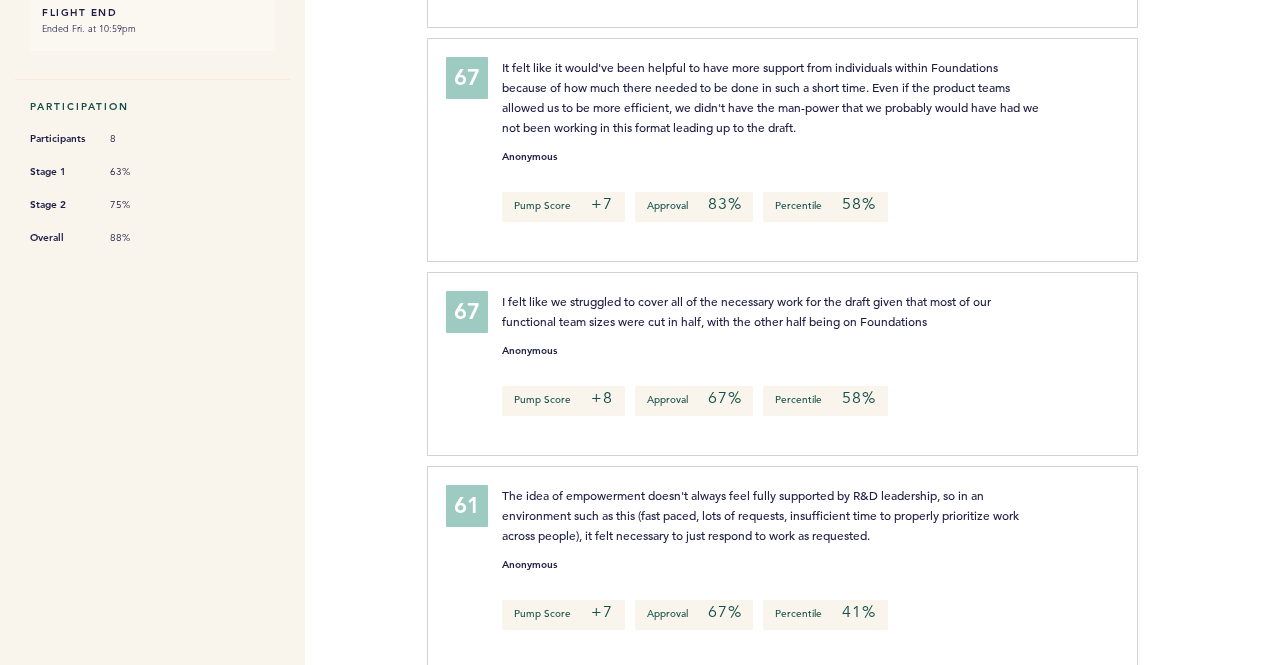 scroll, scrollTop: 507, scrollLeft: 0, axis: vertical 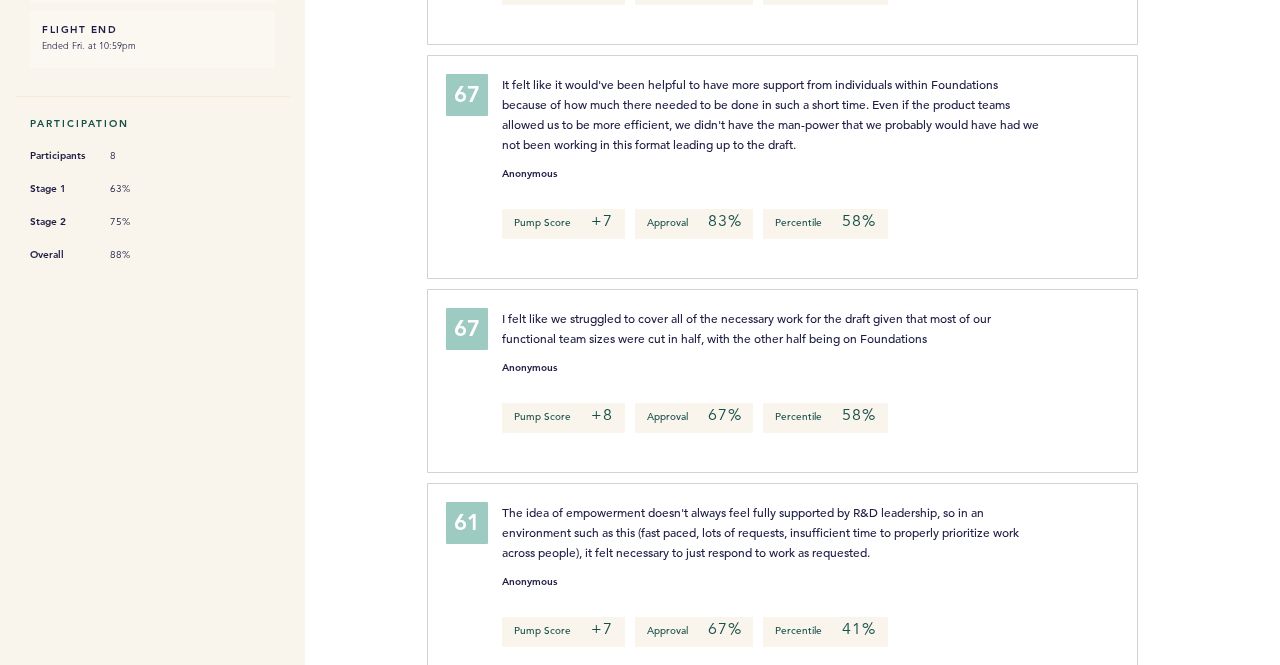 click on "Flight Acquisitions Team Draft Post-Mortem [FIRST] [LAST] Export CSV Print/Save PDF Shortlink https://blln.link/c/ImzMYz3 Copy Timing FLIGHT START Started [DATE], [YEAR] FLIGHT END Ended Fri. at 10:59pm Participation Participants 8 Stage 1 63% Stage 2 75% Overall 88%" at bounding box center (152, 233) 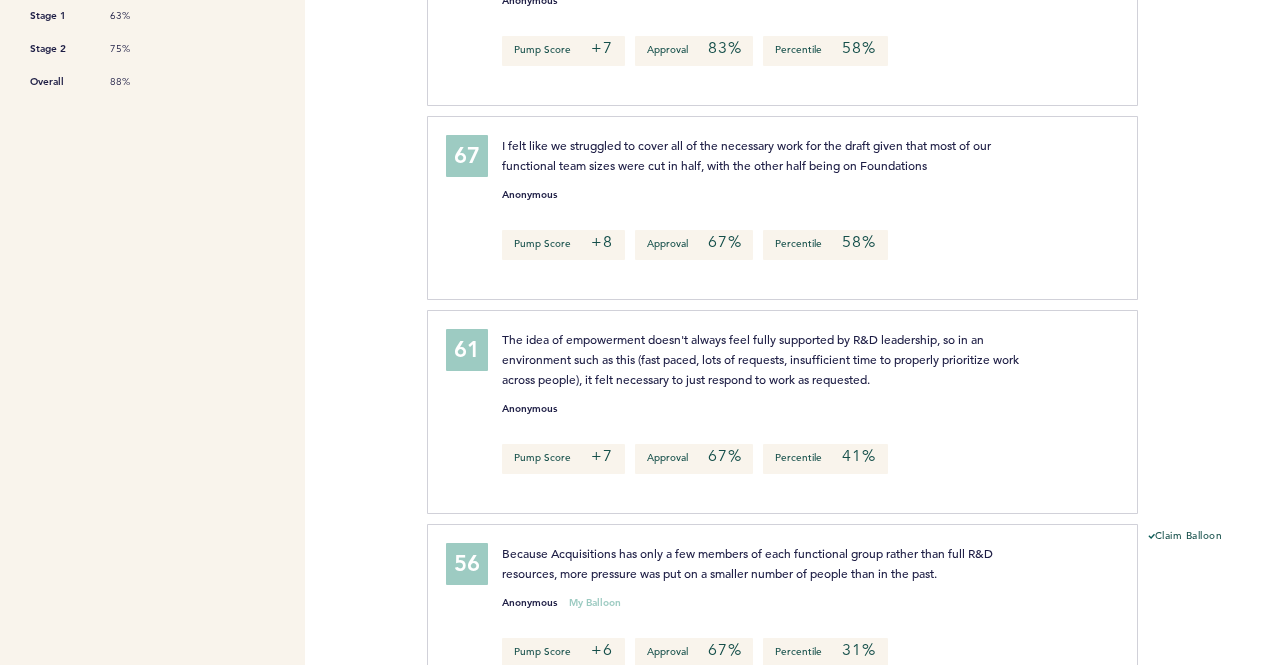 scroll, scrollTop: 0, scrollLeft: 0, axis: both 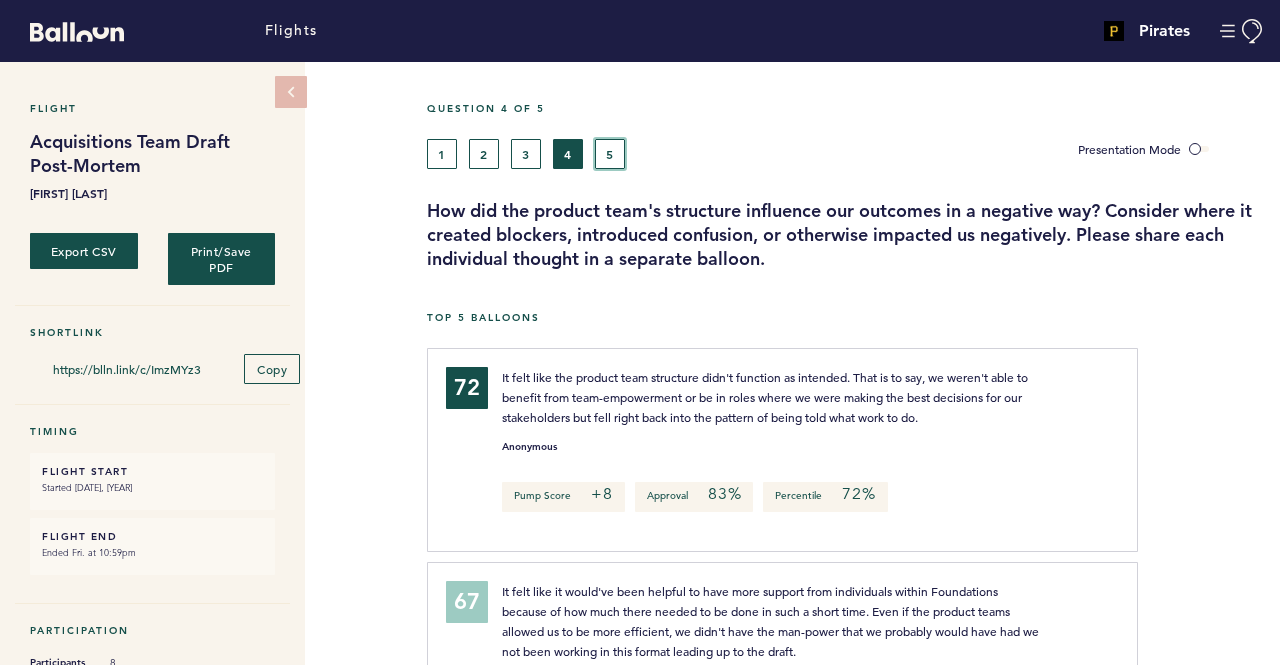 click on "5" at bounding box center (610, 154) 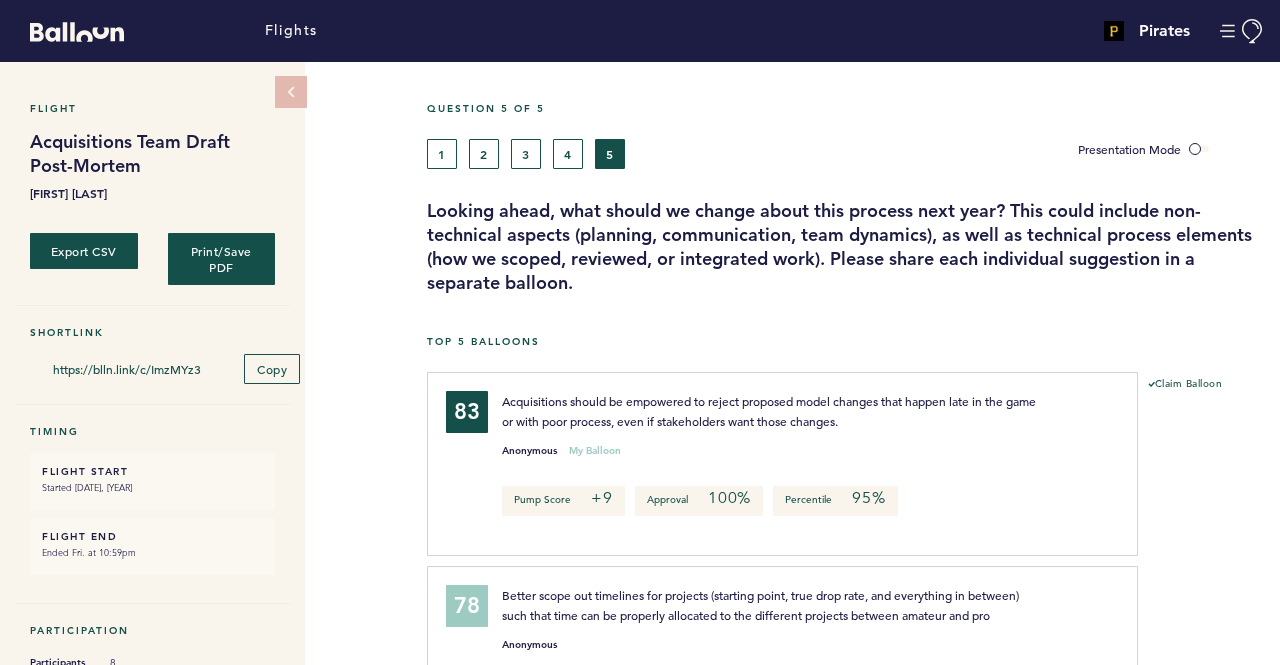 click on "Question 5 of 5" at bounding box center (846, 120) 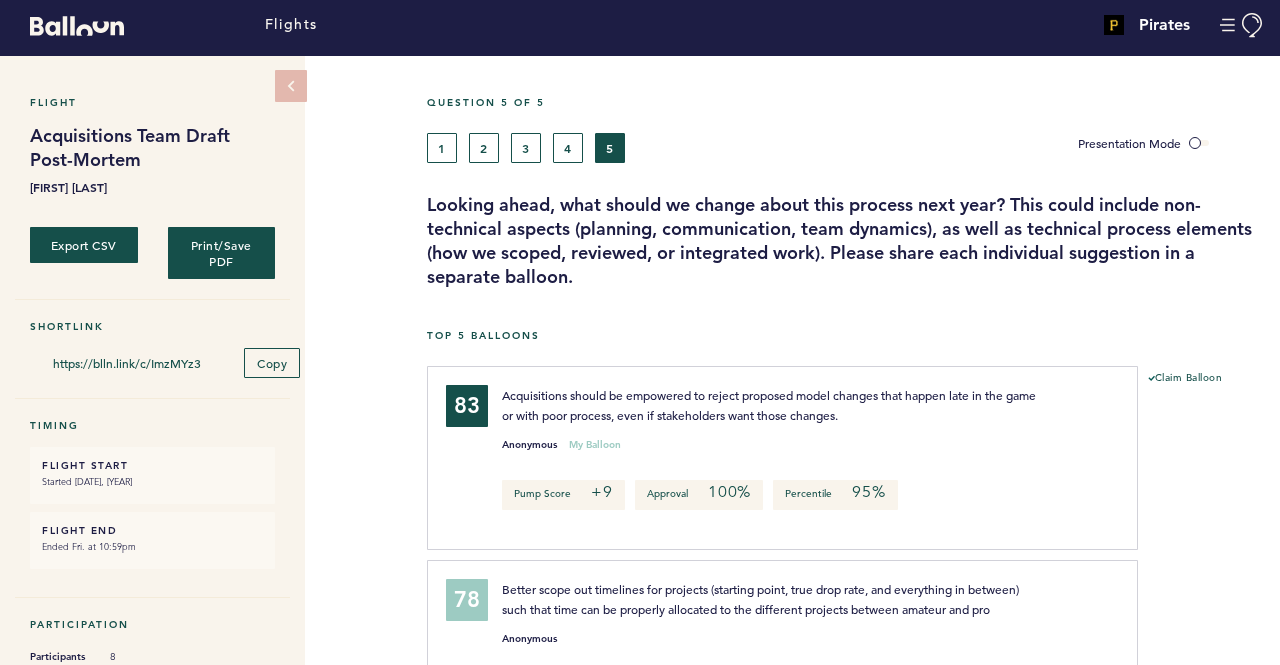 click on "Question 5 of 5" at bounding box center [846, 102] 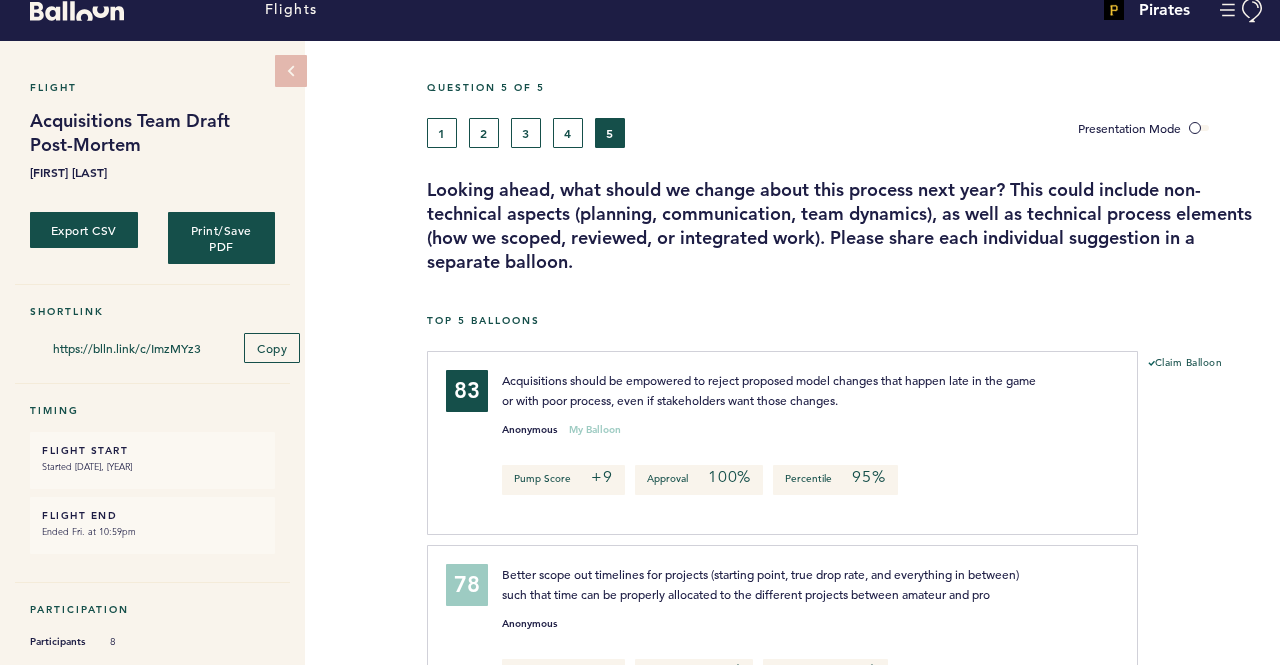 scroll, scrollTop: 20, scrollLeft: 0, axis: vertical 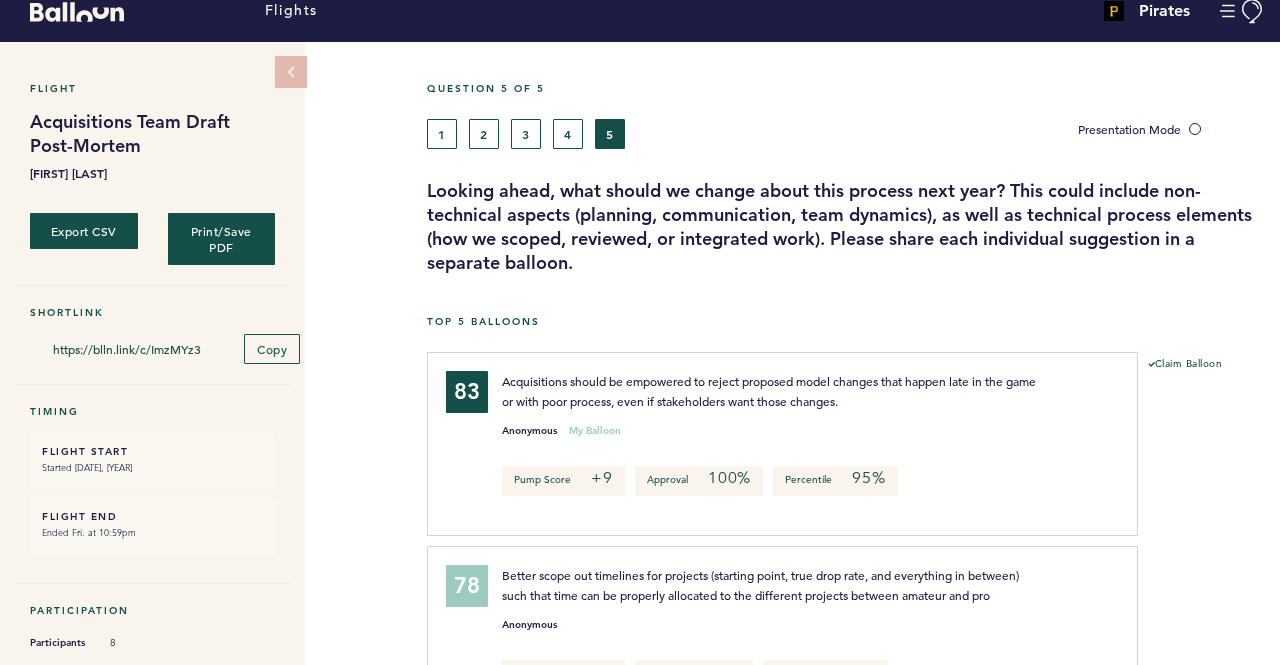 click on "Question 5 of 5" at bounding box center [846, 88] 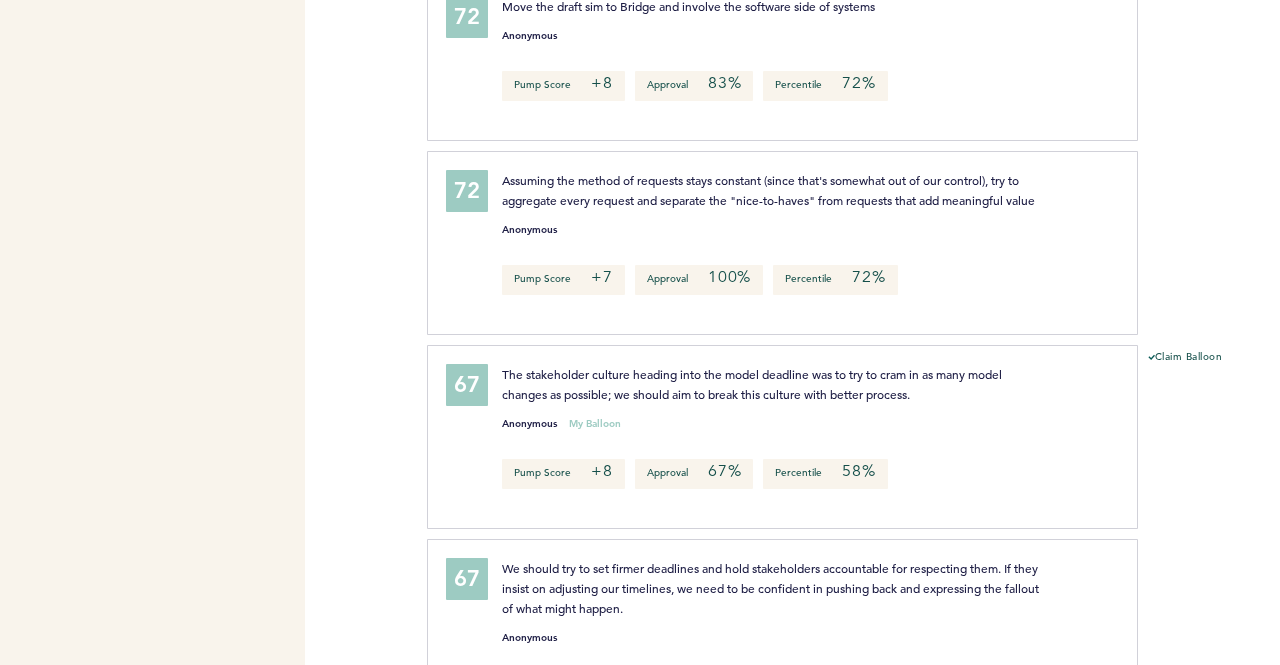 scroll, scrollTop: 1433, scrollLeft: 0, axis: vertical 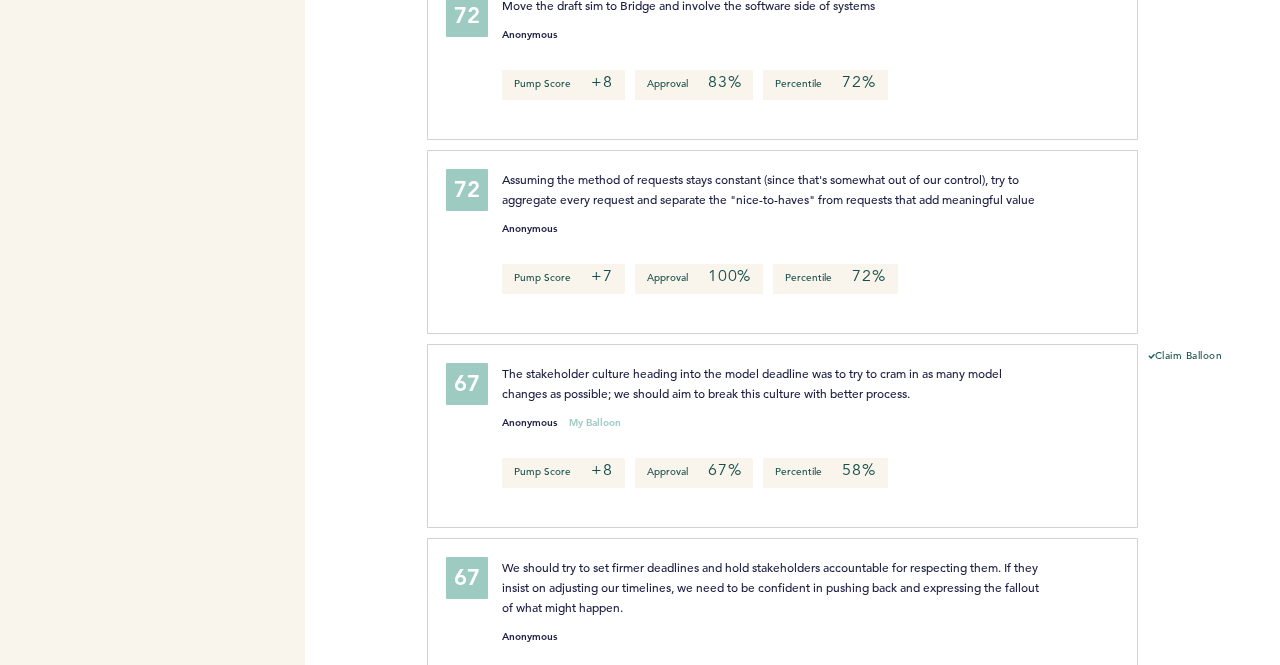 click on "Flight Acquisitions Team Draft Post-Mortem [FIRST] [LAST] Export CSV Print/Save PDF Shortlink https://blln.link/c/ImzMYz3 Copy Timing FLIGHT START Started [DATE], [YEAR] FLIGHT END Ended Fri. at 10:59pm Participation Participants 8 Stage 1 63% Stage 2 75% Overall 88%" at bounding box center (152, 854) 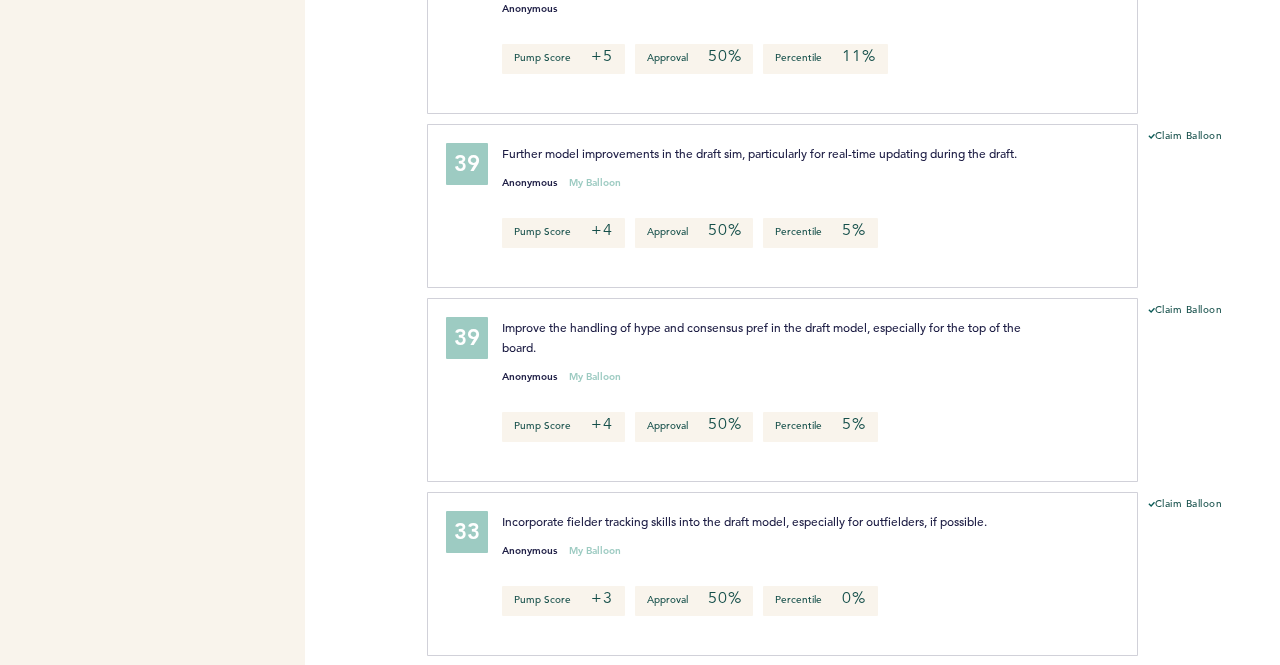 scroll, scrollTop: 3830, scrollLeft: 0, axis: vertical 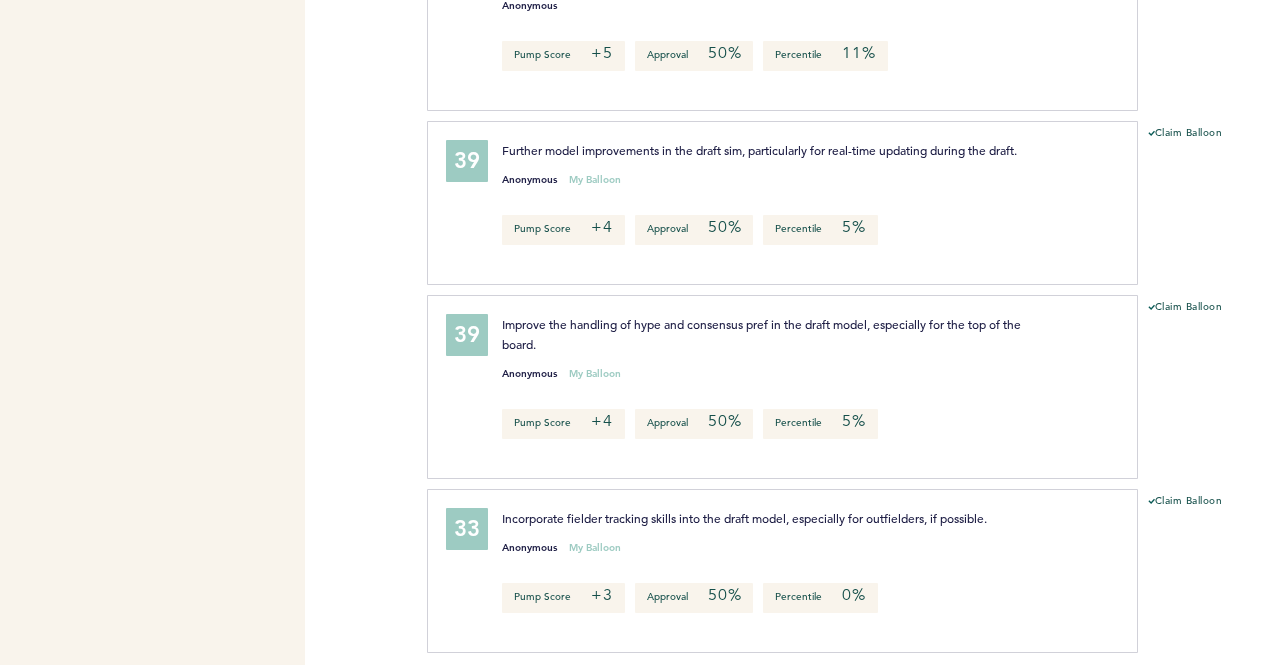 click on "Flight Acquisitions Team Draft Post-Mortem [FIRST] [LAST] Export CSV Print/Save PDF Shortlink https://blln.link/c/ImzMYz3 Copy Timing FLIGHT START Started [DATE], [YEAR] FLIGHT END Ended Fri. at 10:59pm Participation Participants 8 Stage 1 63% Stage 2 75% Overall 88%" at bounding box center [152, -1543] 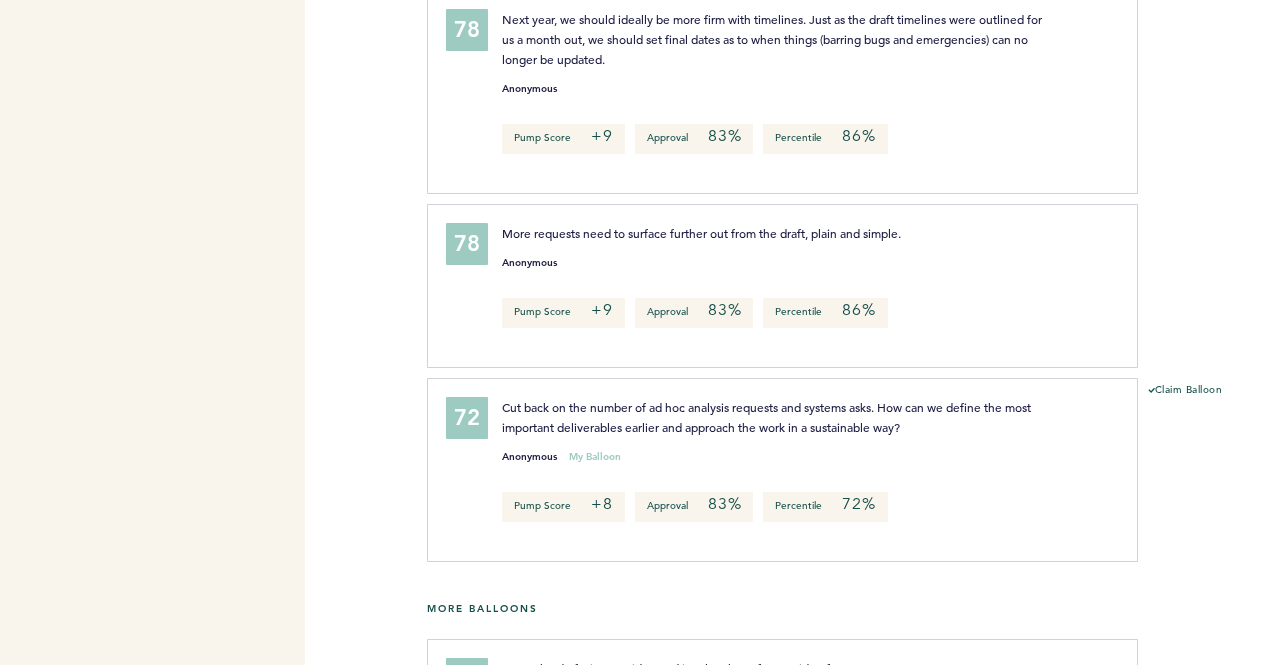 scroll, scrollTop: 0, scrollLeft: 0, axis: both 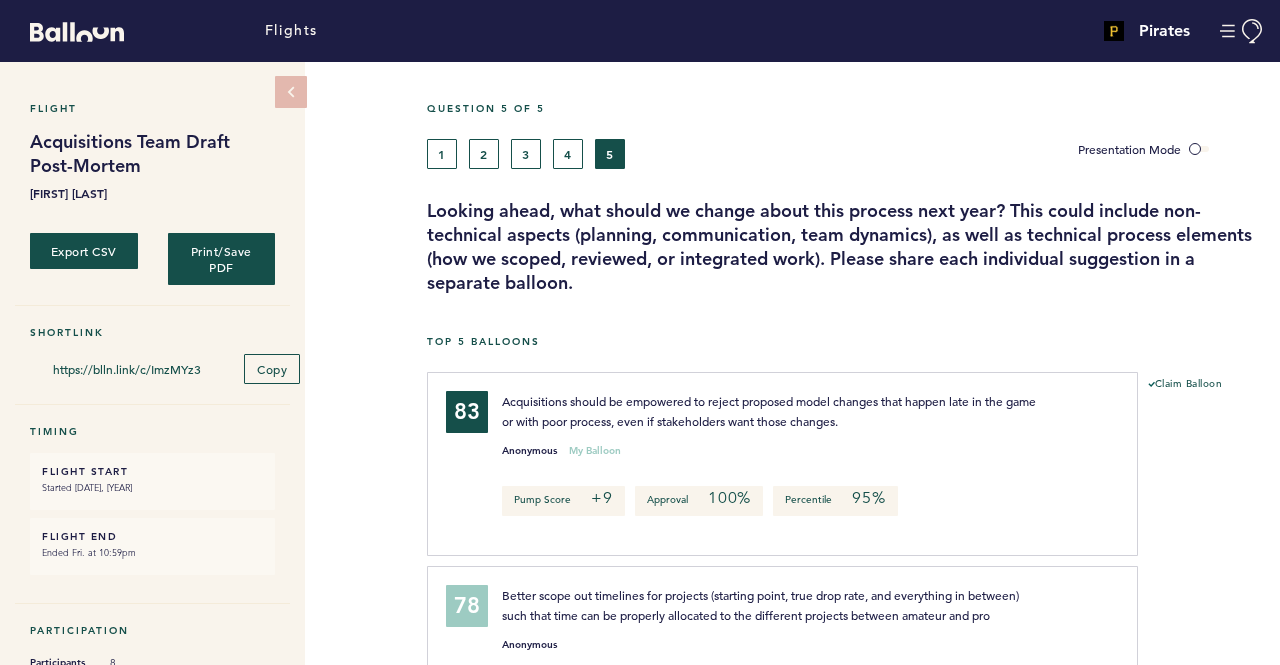 click on "Flight Acquisitions Team Draft Post-Mortem [FIRST] [LAST]  Export CSV   Print/Save PDF  Shortlink https://blln.link/c/ImzMYz3  Copy  Timing FLIGHT START  Started [DATE], [YEAR]  FLIGHT END  Ended Fri. at 10:59pm  Participation Participants 8 Stage 1 63% Stage 2 75% Overall 88%  Question 5 of 5   1   2   3   4   5   Presentation Mode  Looking ahead, what should we change about this process next year? This could include non-technical aspects (planning, communication, team dynamics), as well as technical process elements (how we scoped, reviewed, or integrated work). Please share each individual suggestion in a separate balloon. Top 5 Balloons  83  Acquisitions should be empowered to reject proposed model changes that happen late in the game or with poor process, even if stakeholders want those changes.  Anonymous  My Balloon   Pump Score  +9  Approval  100%  Percentile  95%  clear   submit   Claim Balloon   78  Anonymous  Pump Score  +9  Approval  83%  Percentile  86%  clear   submit   78  Anonymous  Pump Score" at bounding box center [640, 363] 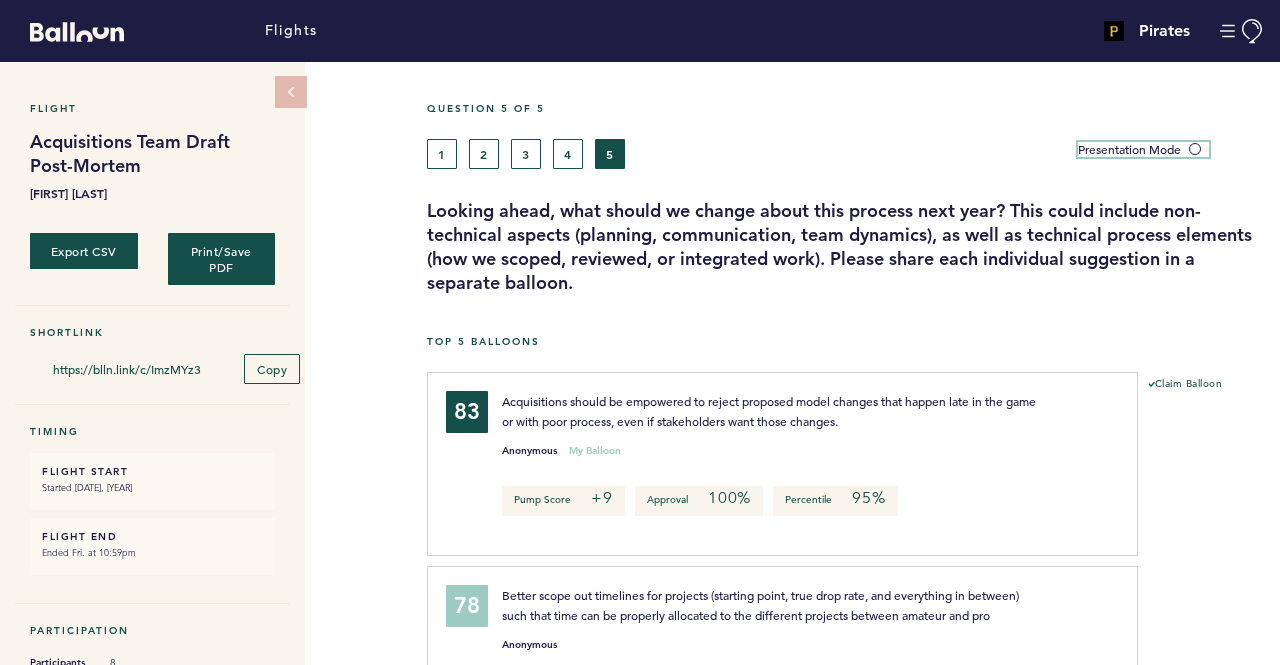 click at bounding box center [1199, 149] 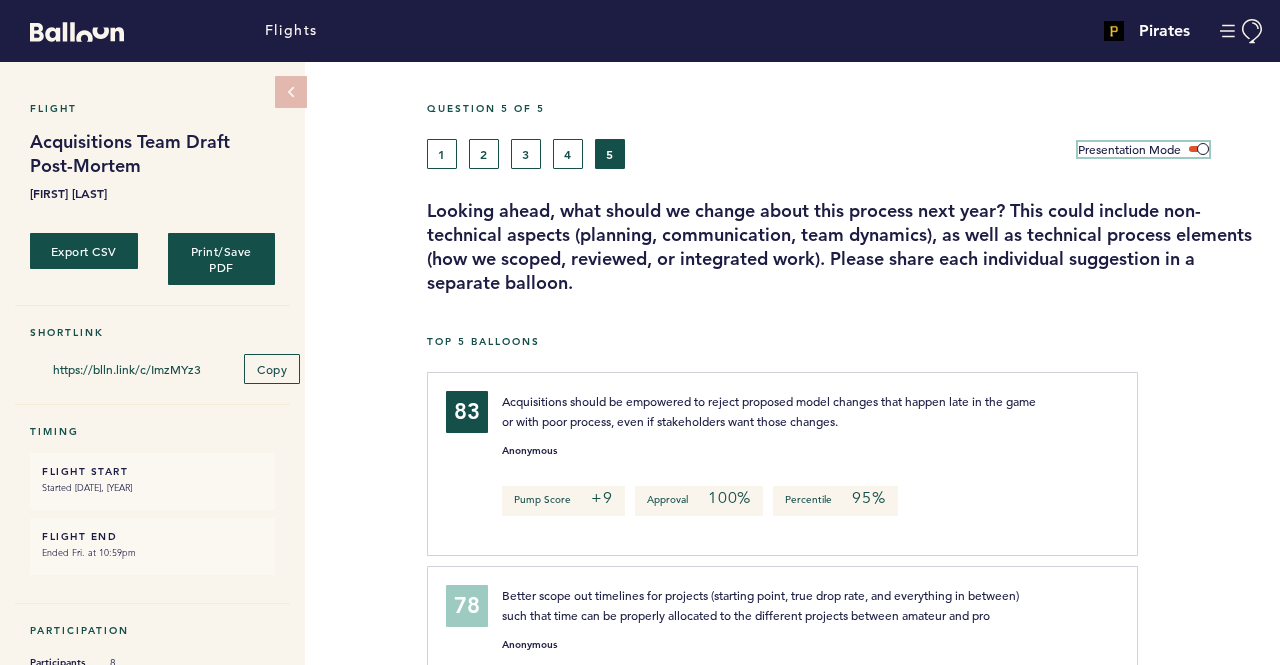scroll, scrollTop: 0, scrollLeft: 0, axis: both 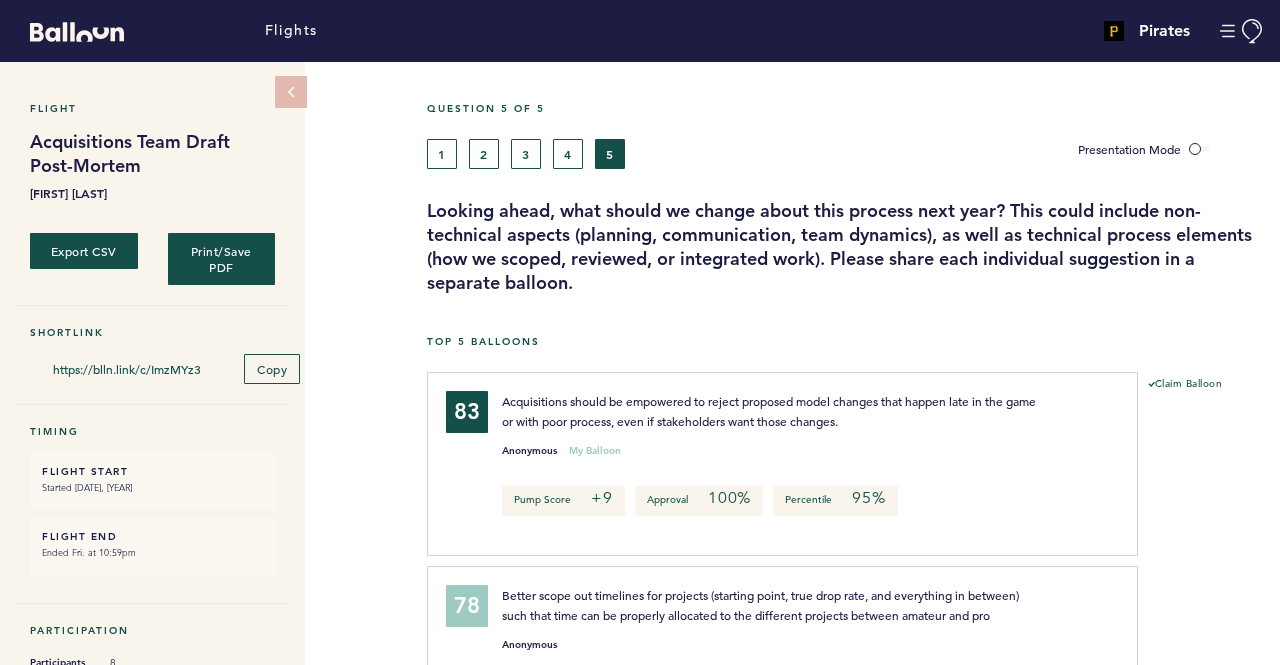 click on "Question 5 of 5" at bounding box center [846, 120] 